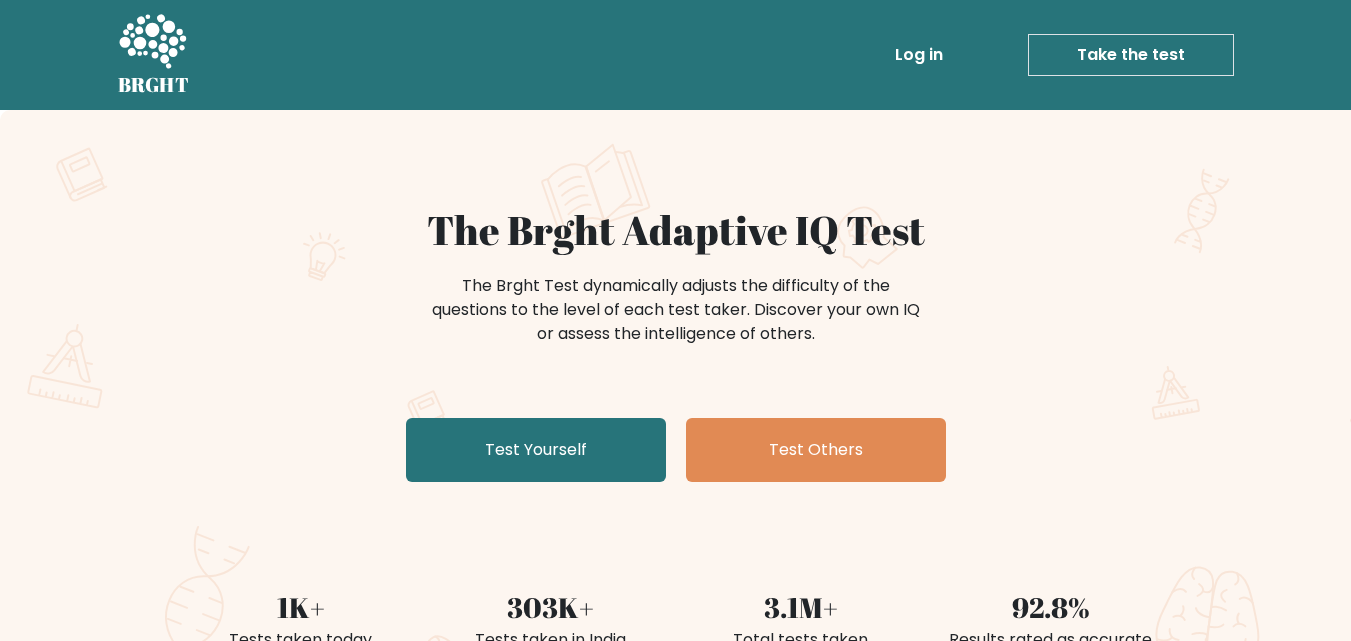scroll, scrollTop: 0, scrollLeft: 0, axis: both 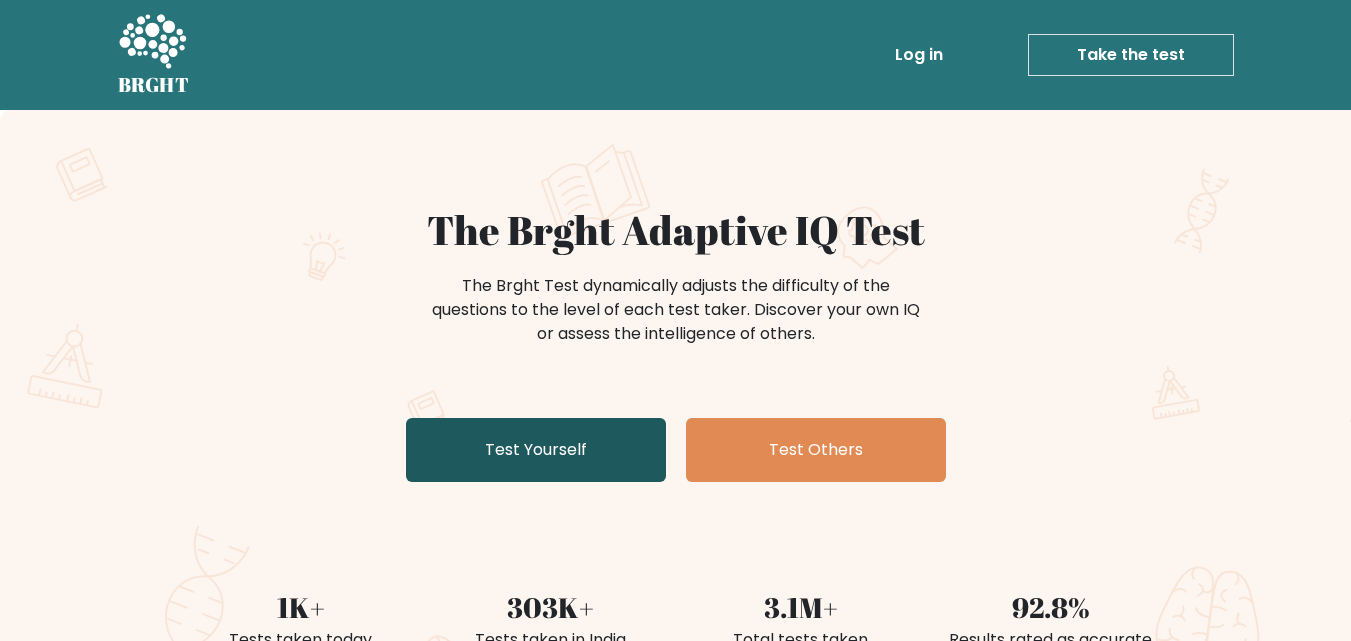 click on "Test Yourself" at bounding box center [536, 450] 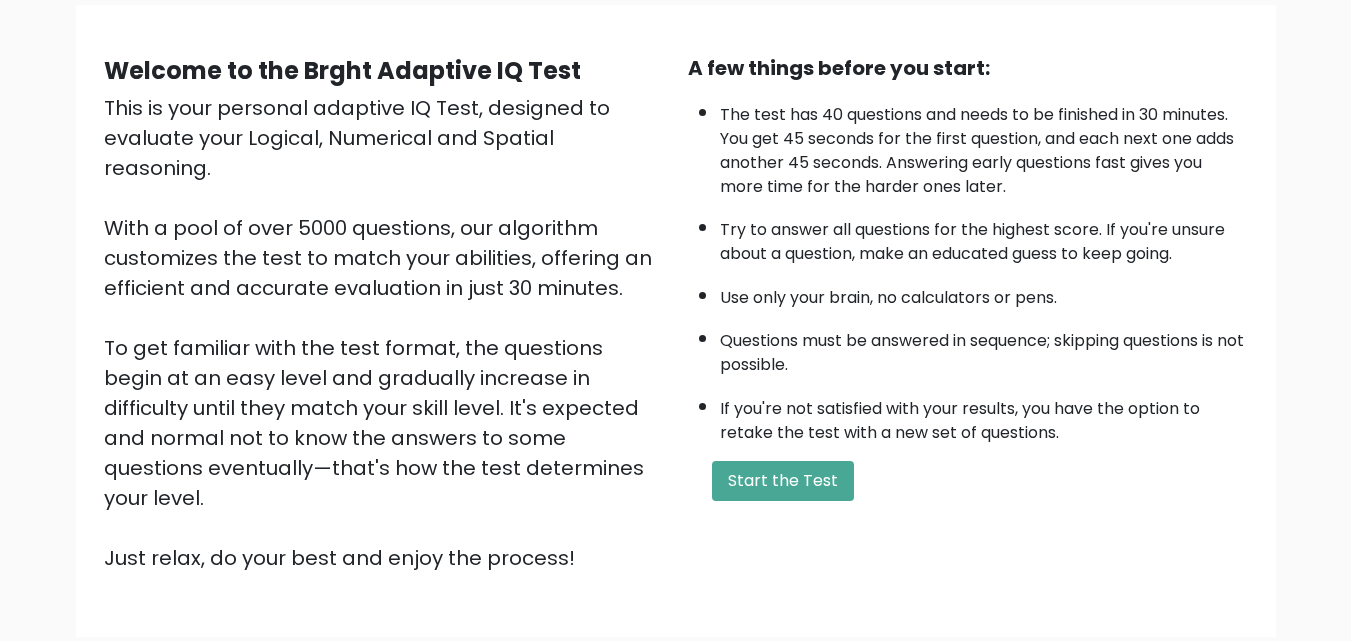 scroll, scrollTop: 275, scrollLeft: 0, axis: vertical 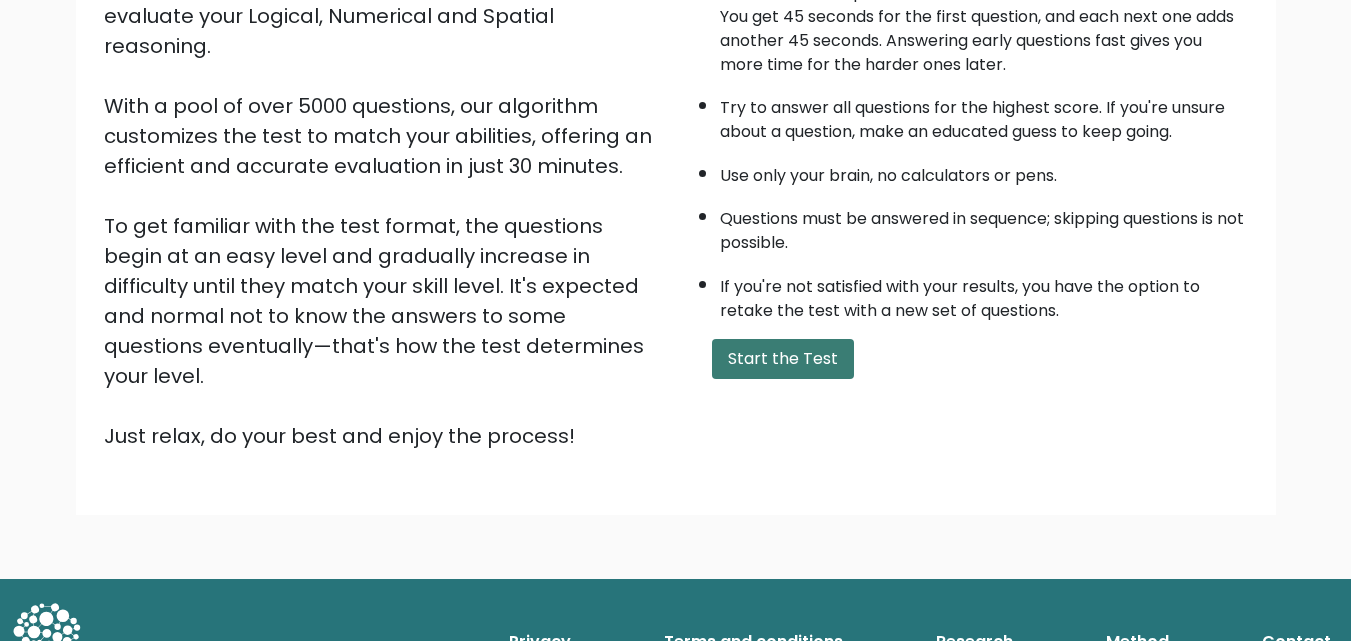 click on "Start the Test" at bounding box center (783, 359) 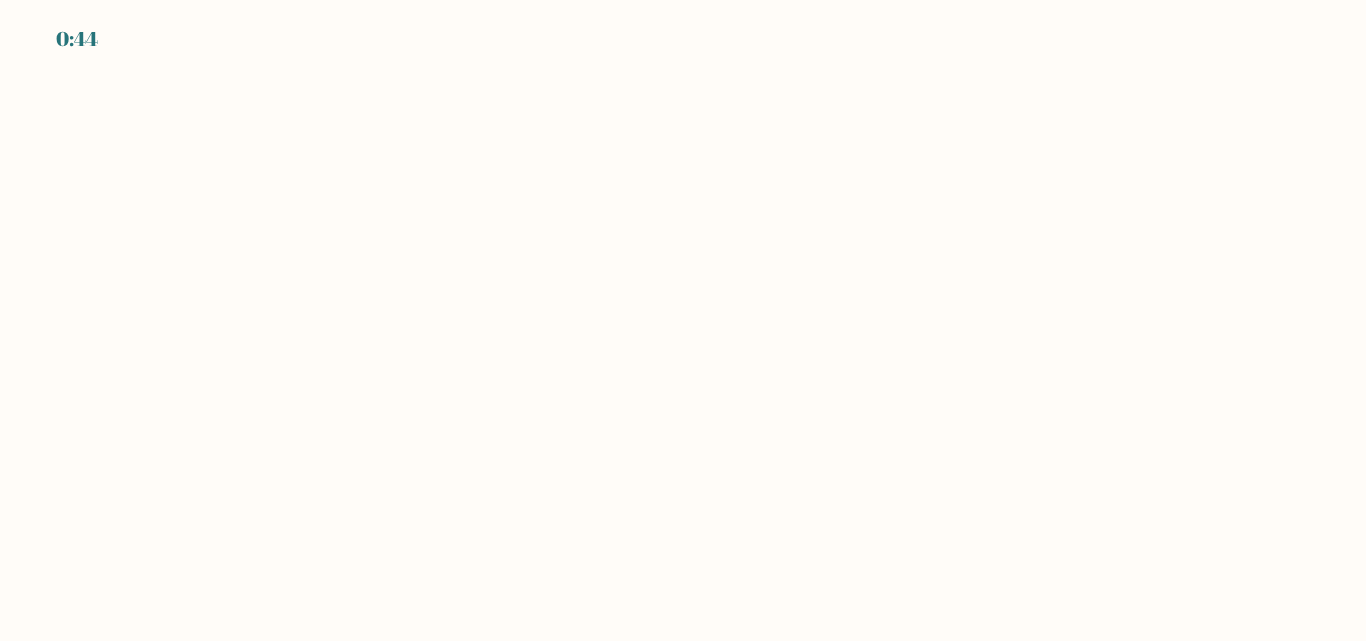 scroll, scrollTop: 0, scrollLeft: 0, axis: both 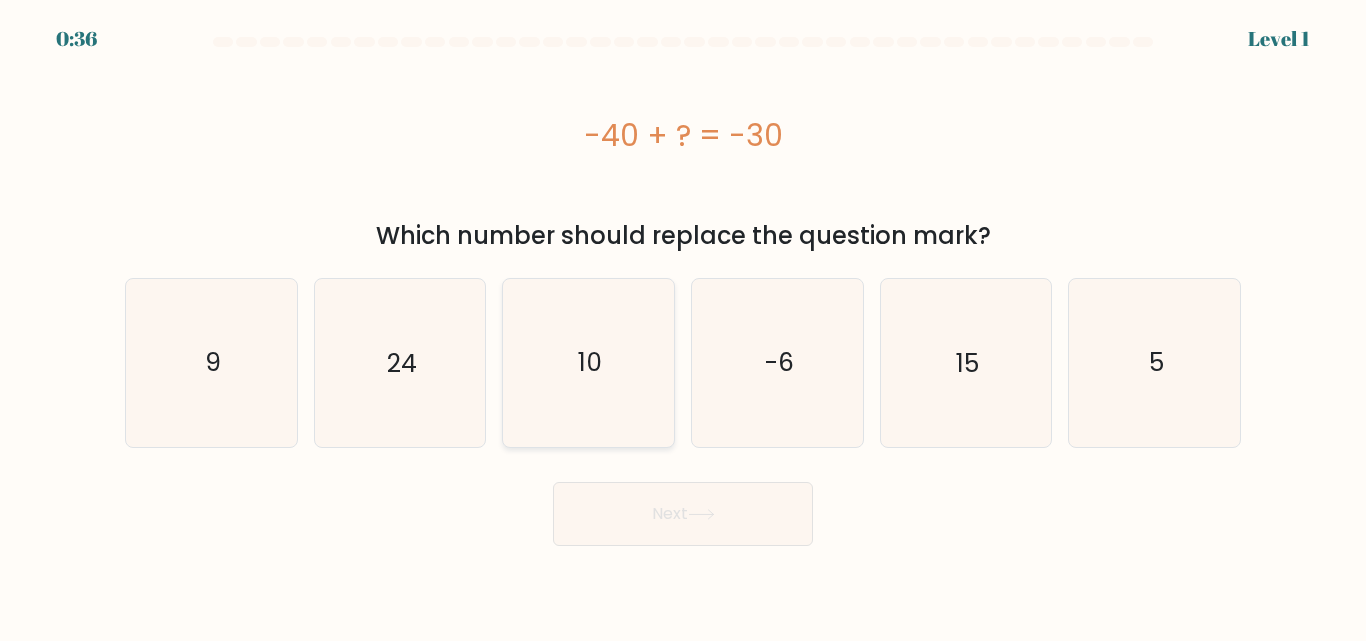 click on "10" 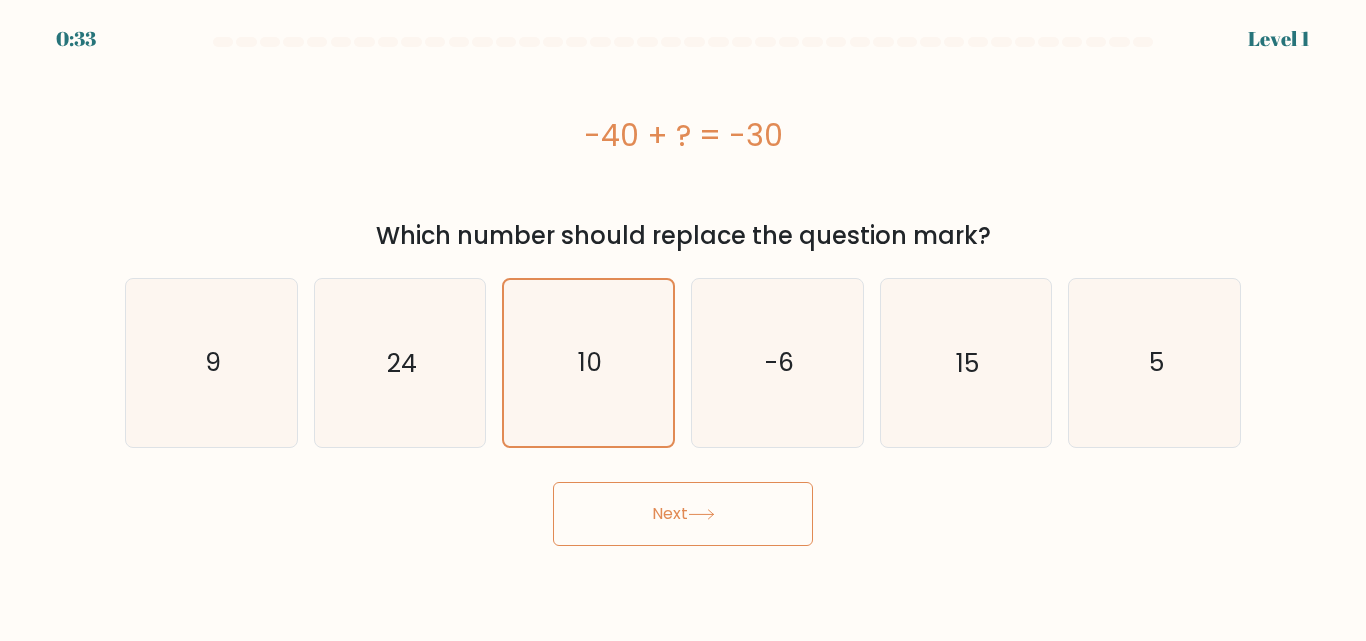 click on "Next" at bounding box center (683, 514) 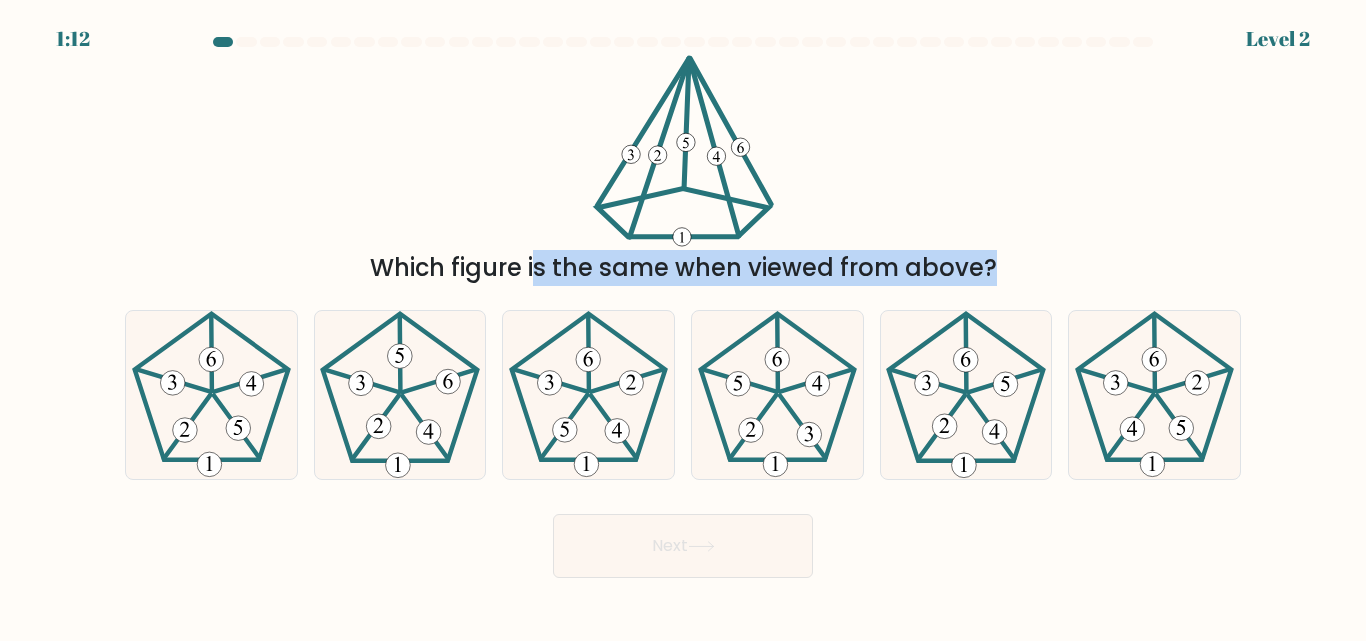 drag, startPoint x: 368, startPoint y: 268, endPoint x: 1040, endPoint y: 298, distance: 672.6693 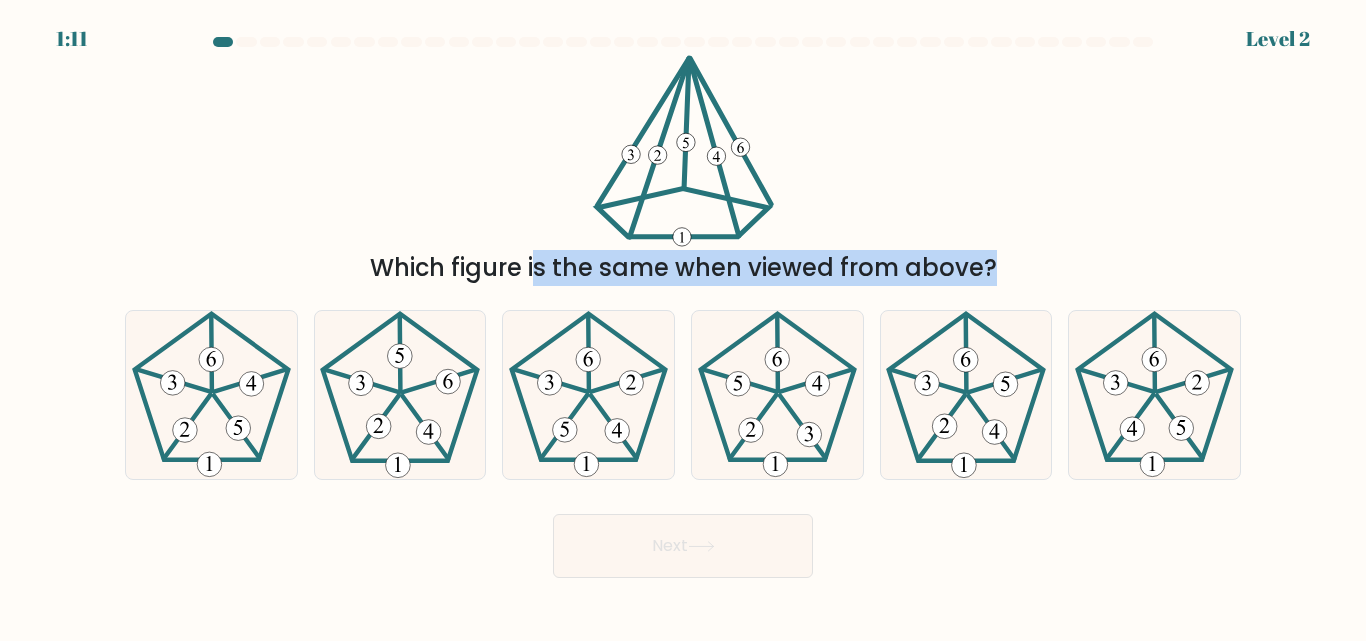 click on "a.
b.
c." at bounding box center (683, 386) 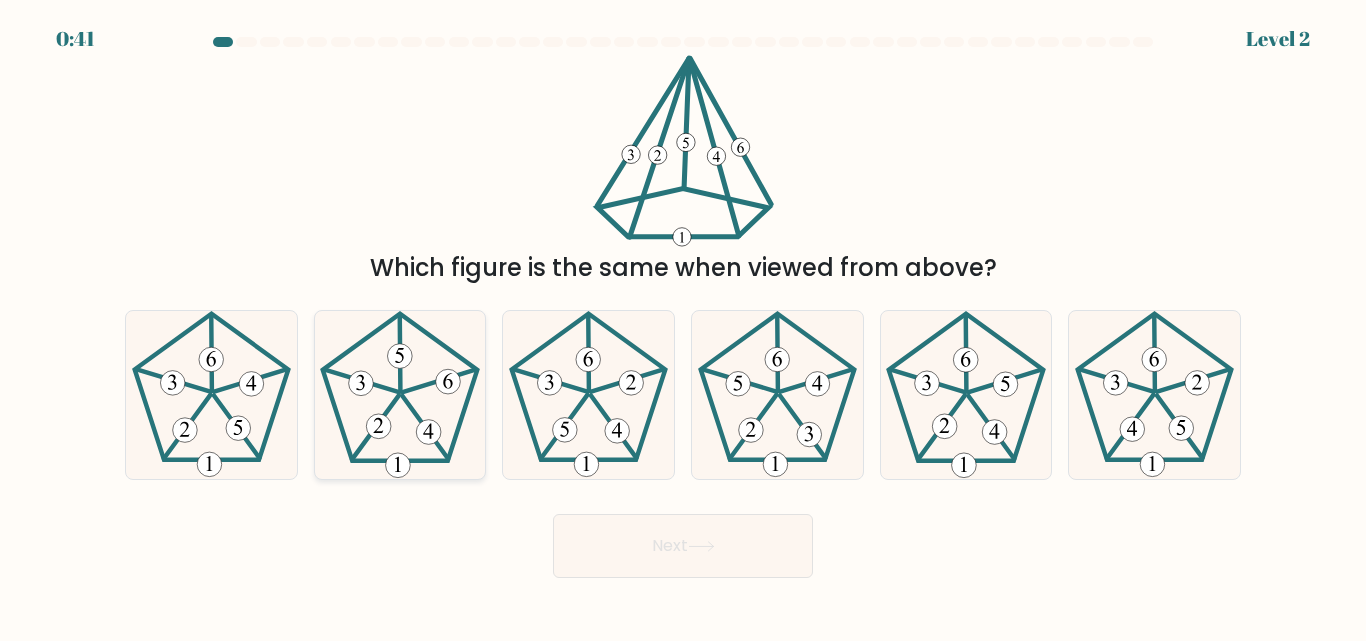 drag, startPoint x: 377, startPoint y: 390, endPoint x: 425, endPoint y: 388, distance: 48.04165 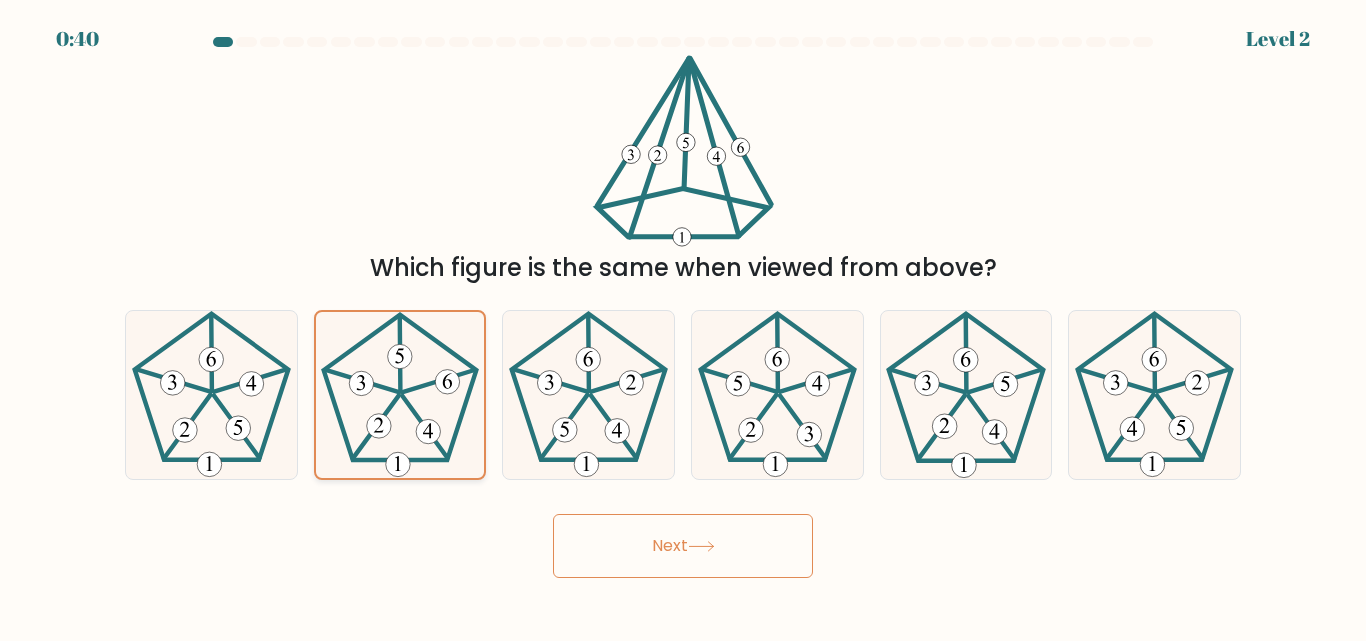 click 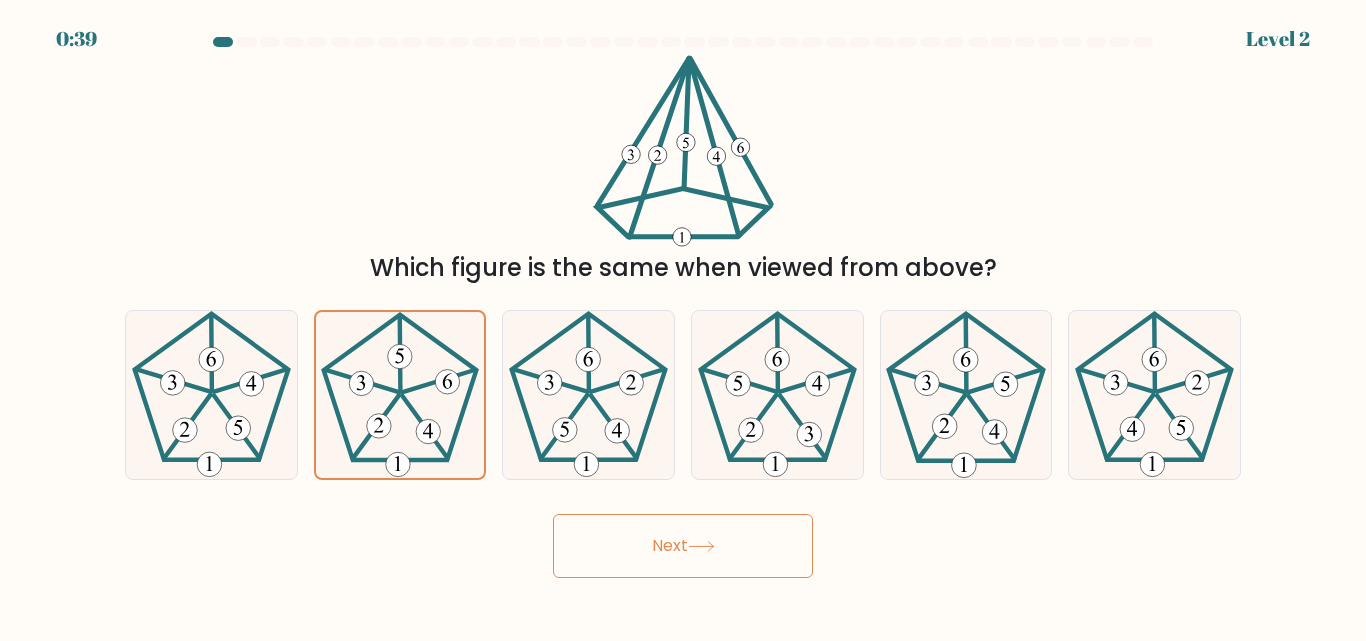 click on "Next" at bounding box center (683, 546) 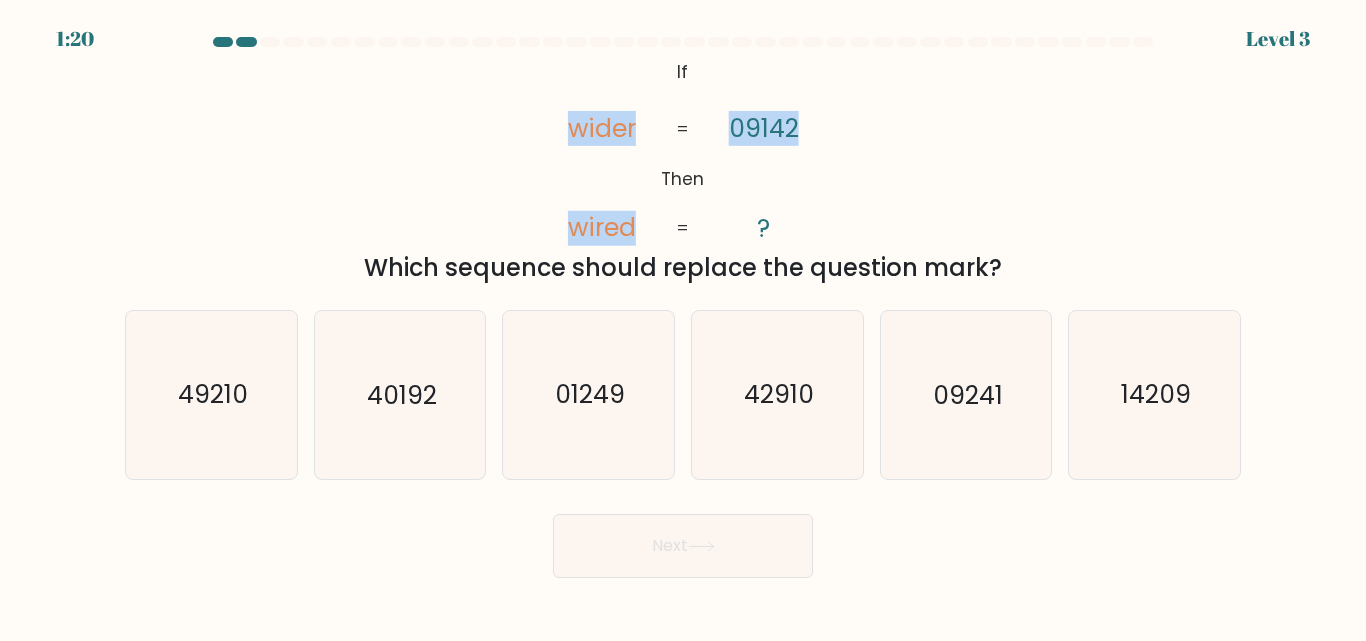 drag, startPoint x: 575, startPoint y: 135, endPoint x: 871, endPoint y: 181, distance: 299.553 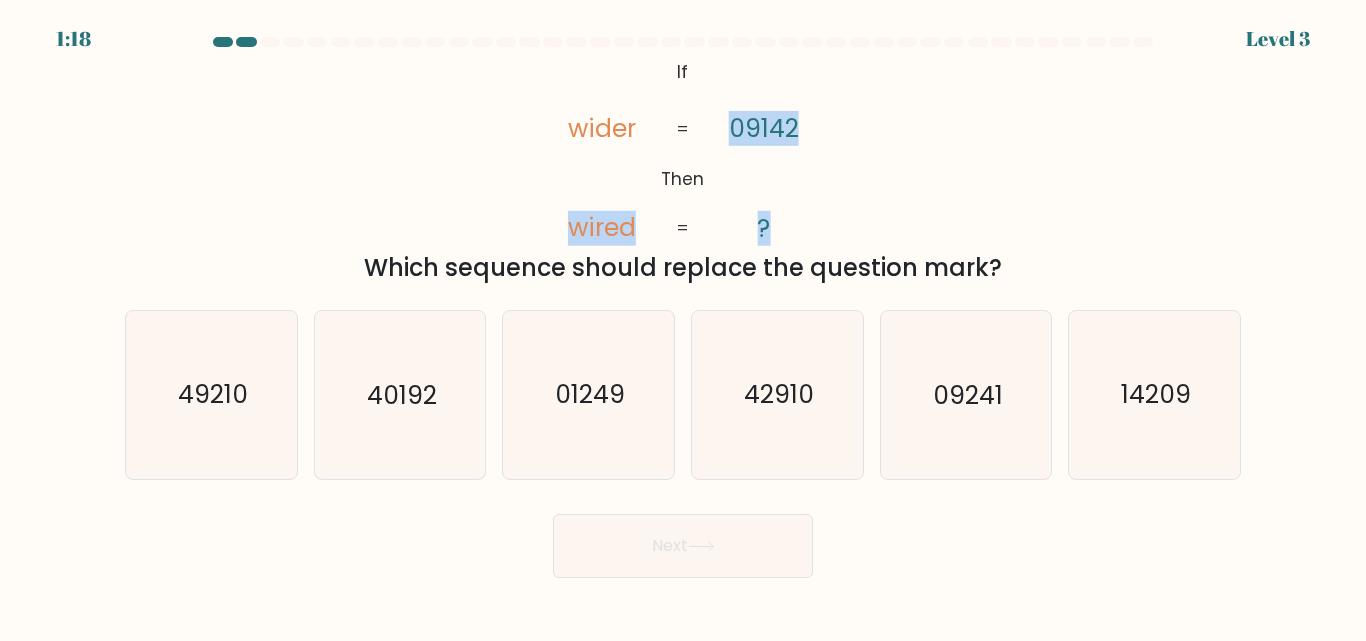 drag, startPoint x: 560, startPoint y: 223, endPoint x: 783, endPoint y: 217, distance: 223.0807 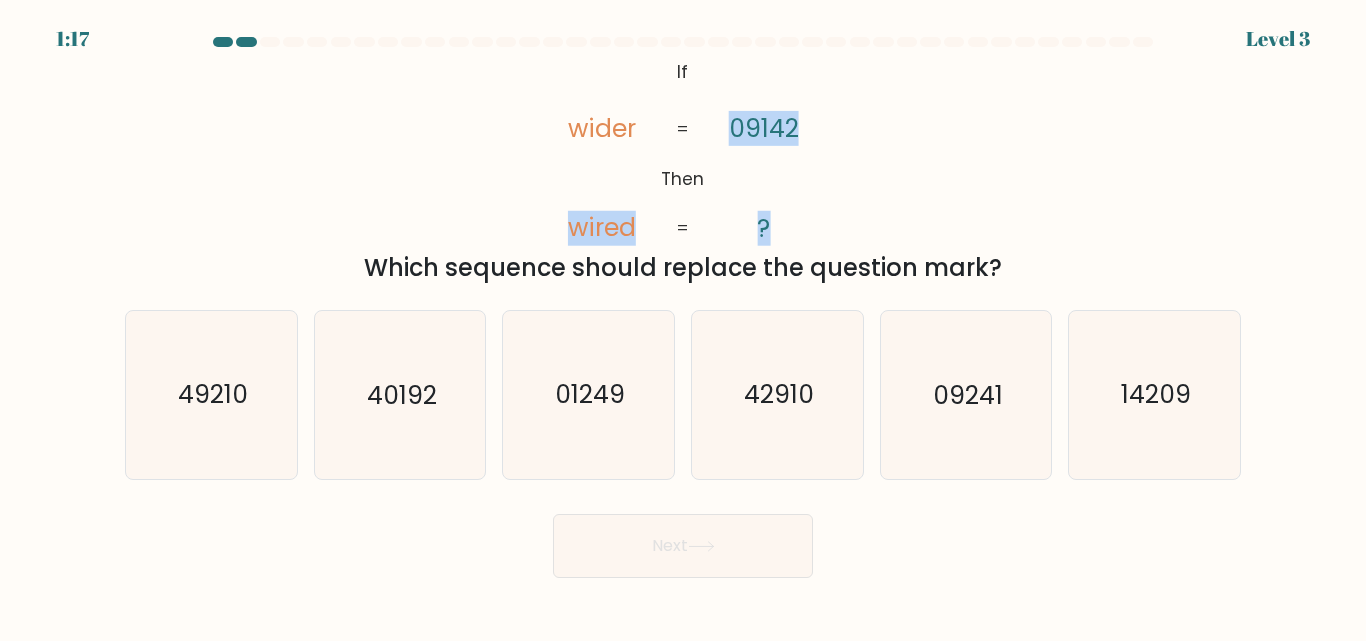 click on "@import url('https://fonts.googleapis.com/css?family=Abril+Fatface:400,100,100italic,300,300italic,400italic,500,500italic,700,700italic,900,900italic');           If       Then       wider       wired       [POSTAL_CODE]       ?       =       =" 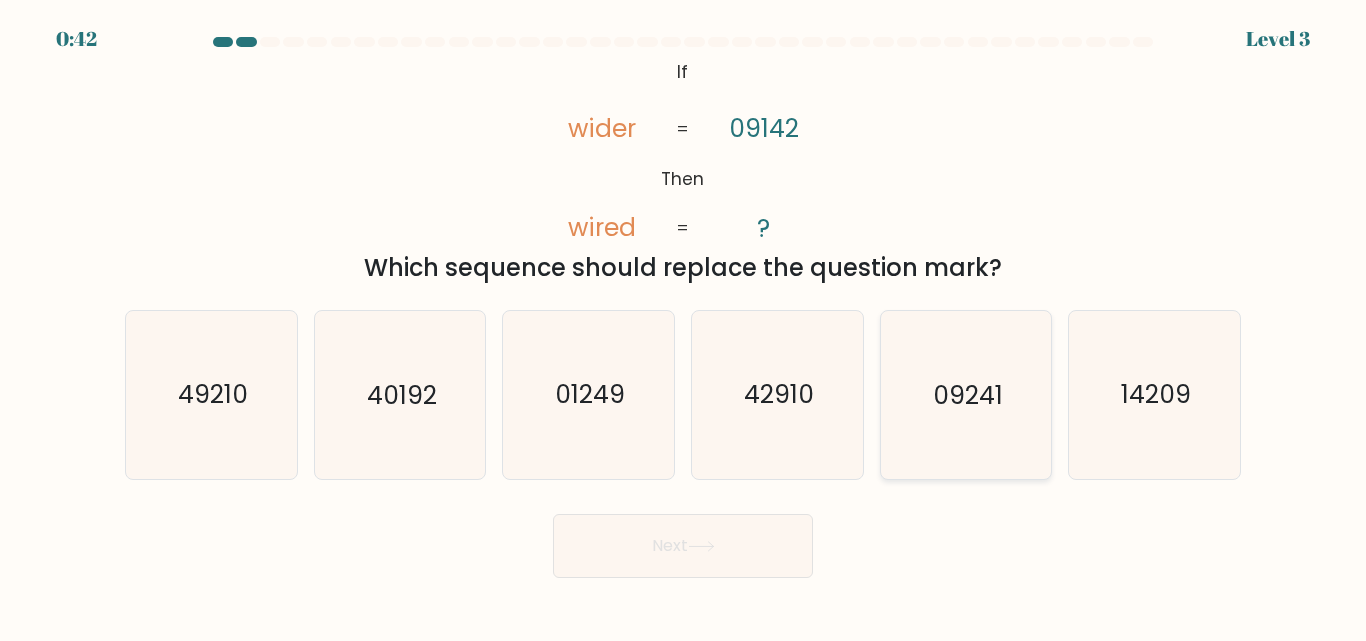 click on "09241" 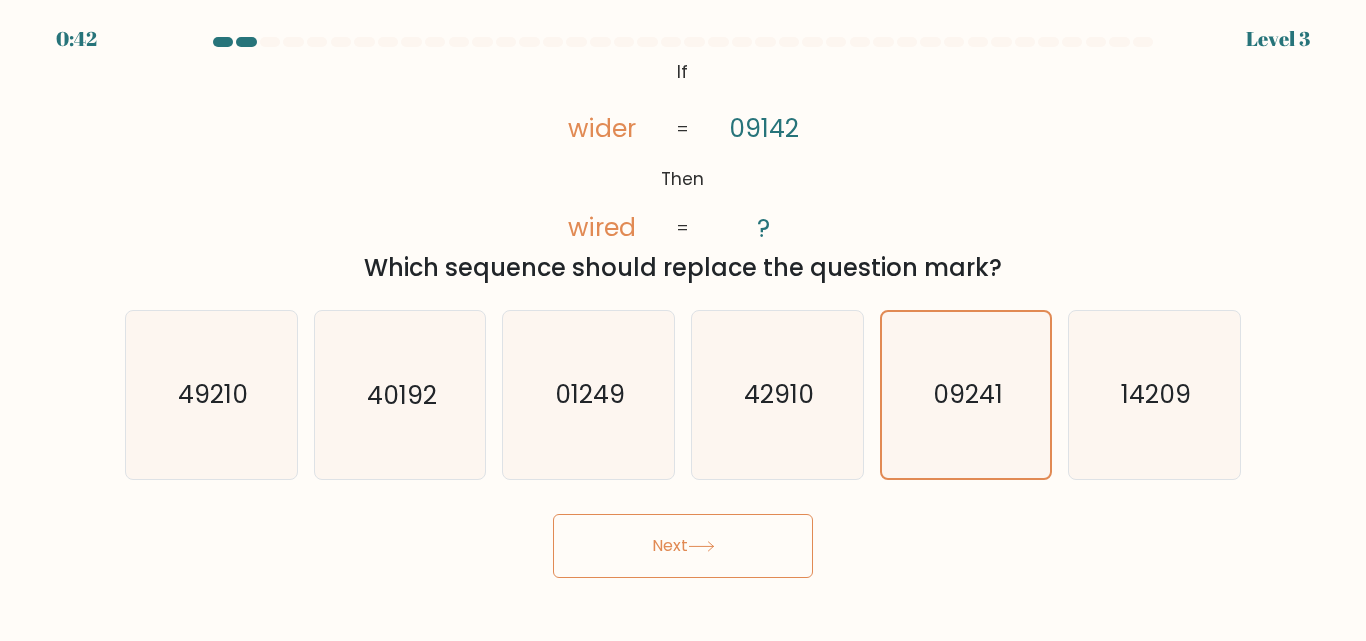 click on "Next" at bounding box center [683, 546] 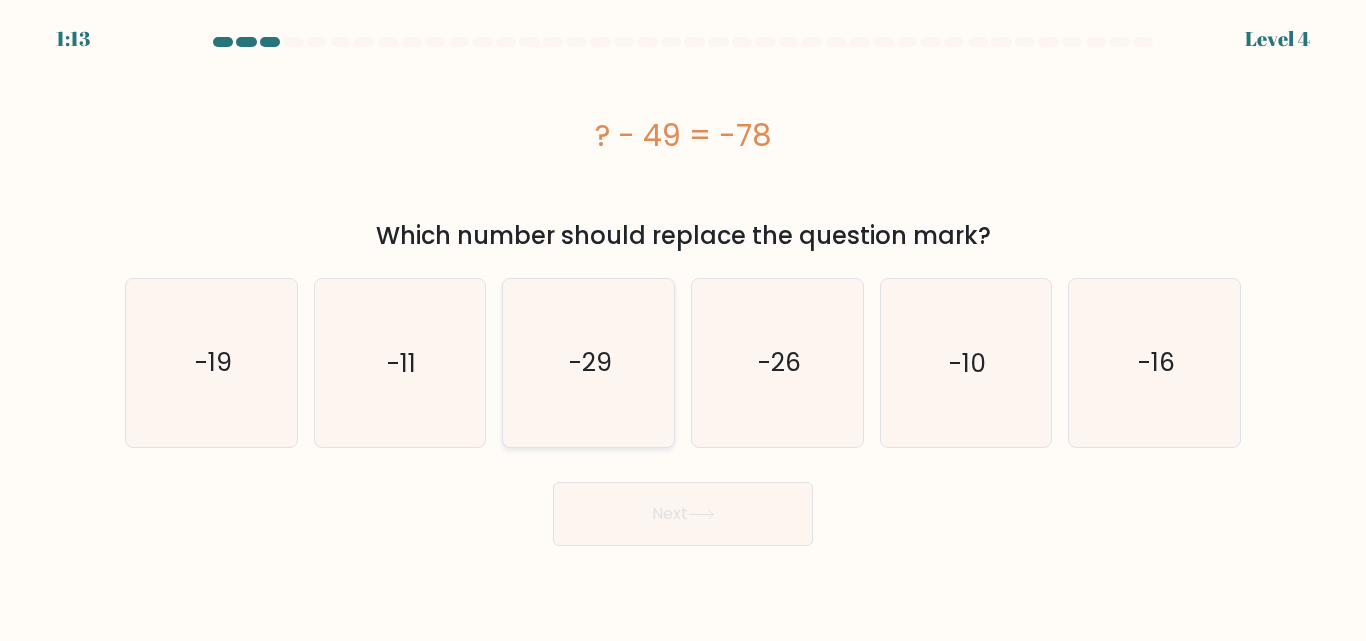 click on "-29" 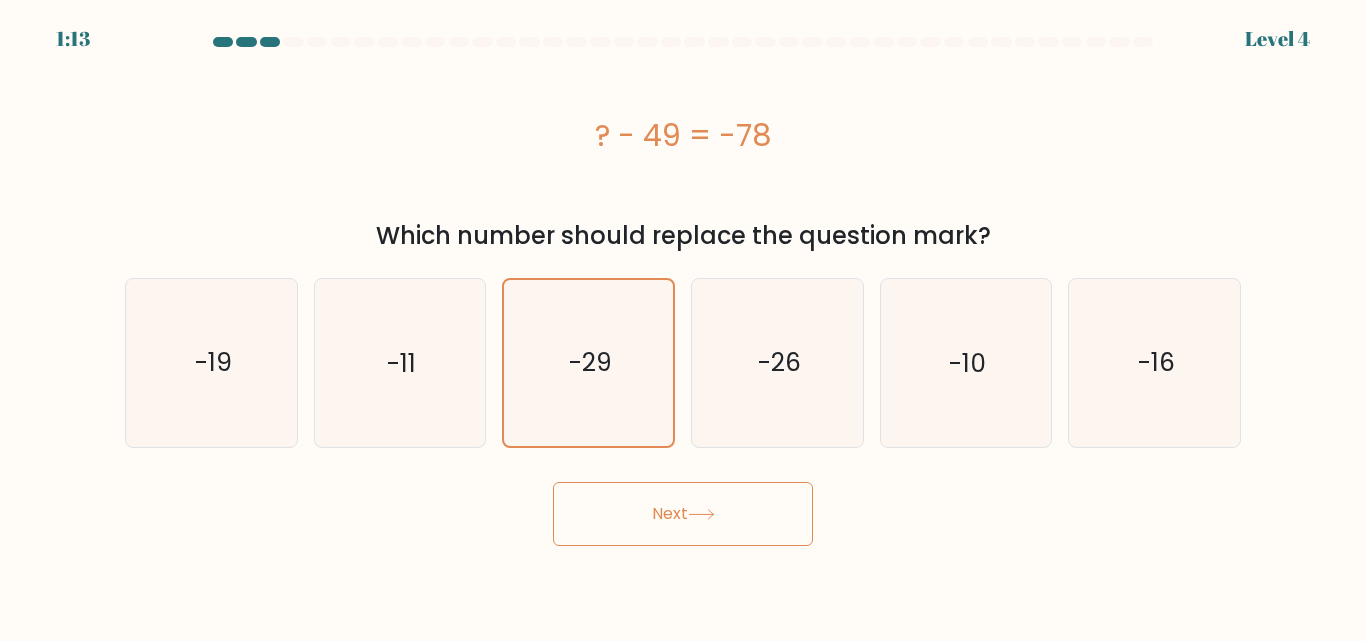 click on "Next" at bounding box center (683, 514) 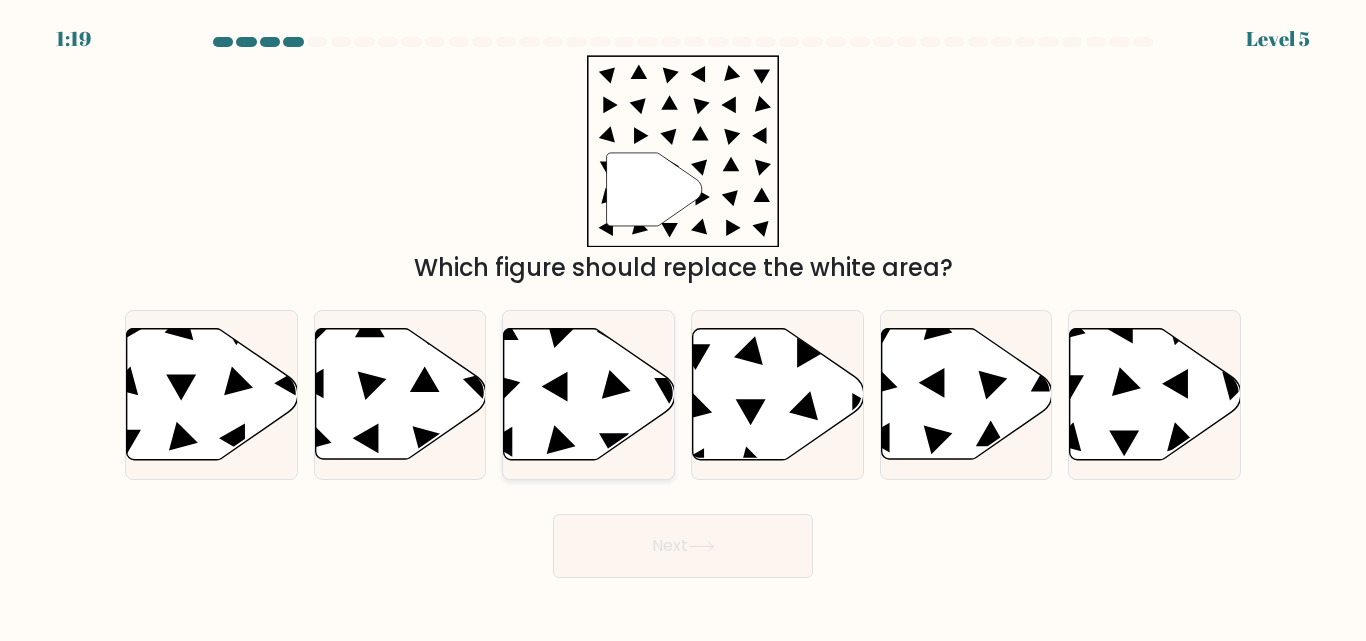 click 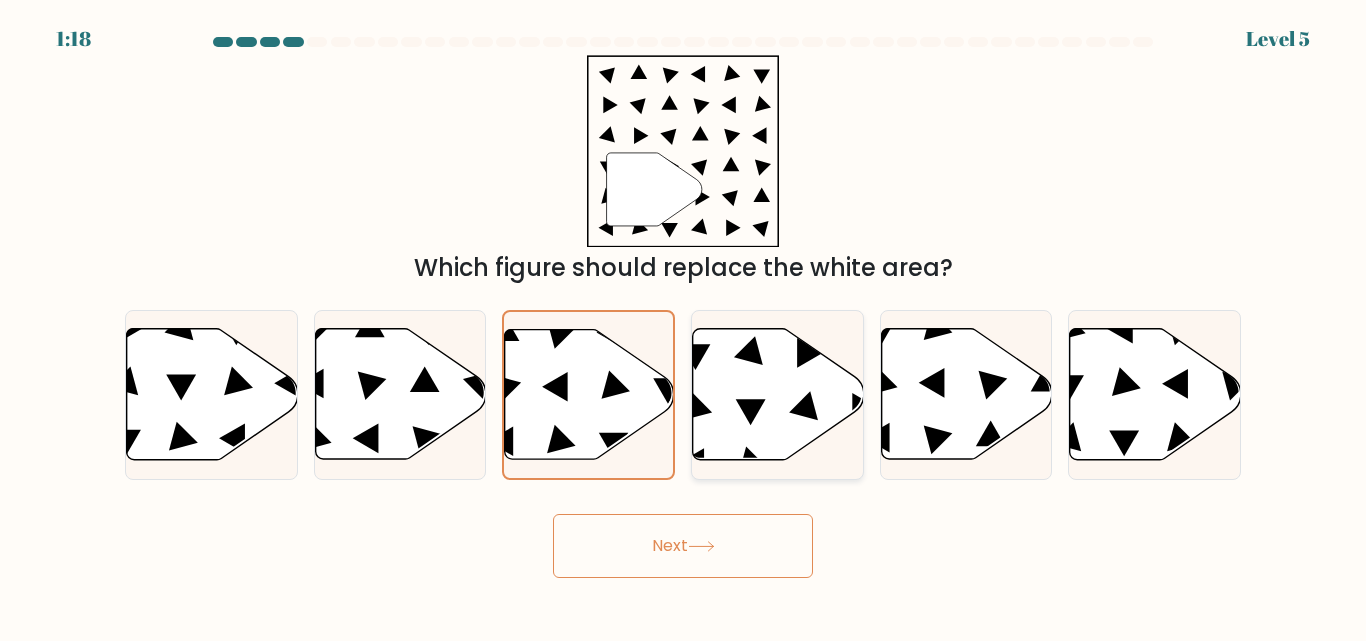 click 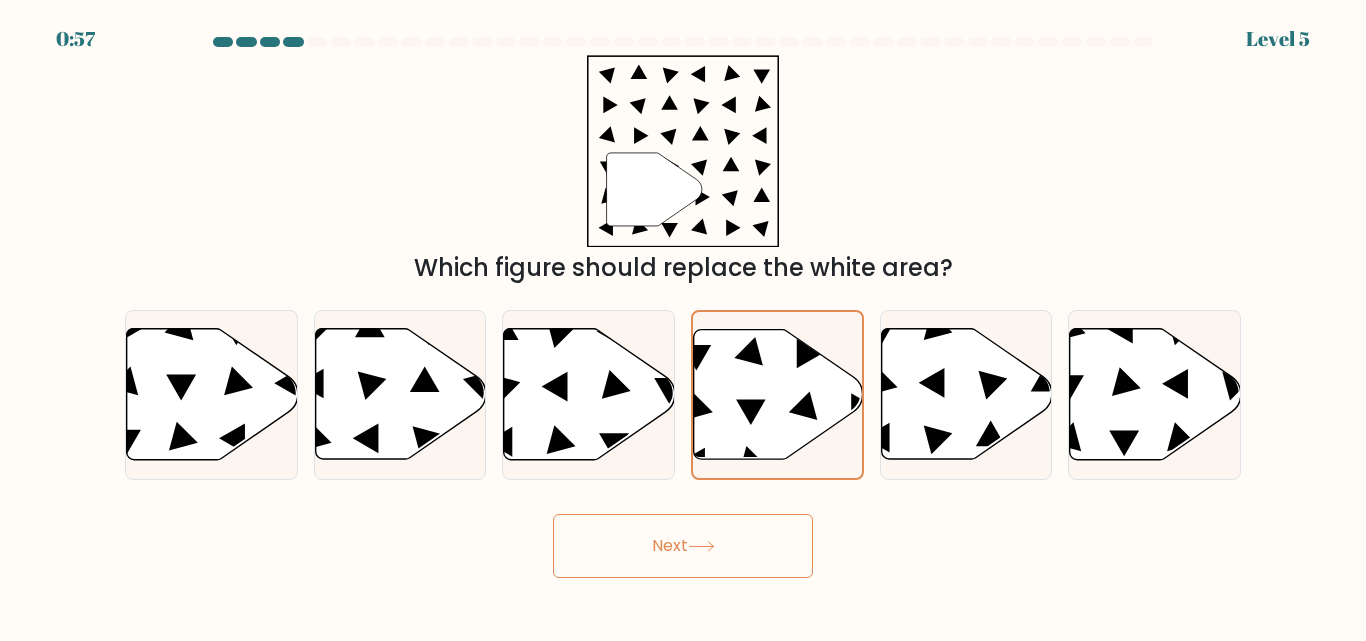 click on "Next" at bounding box center (683, 546) 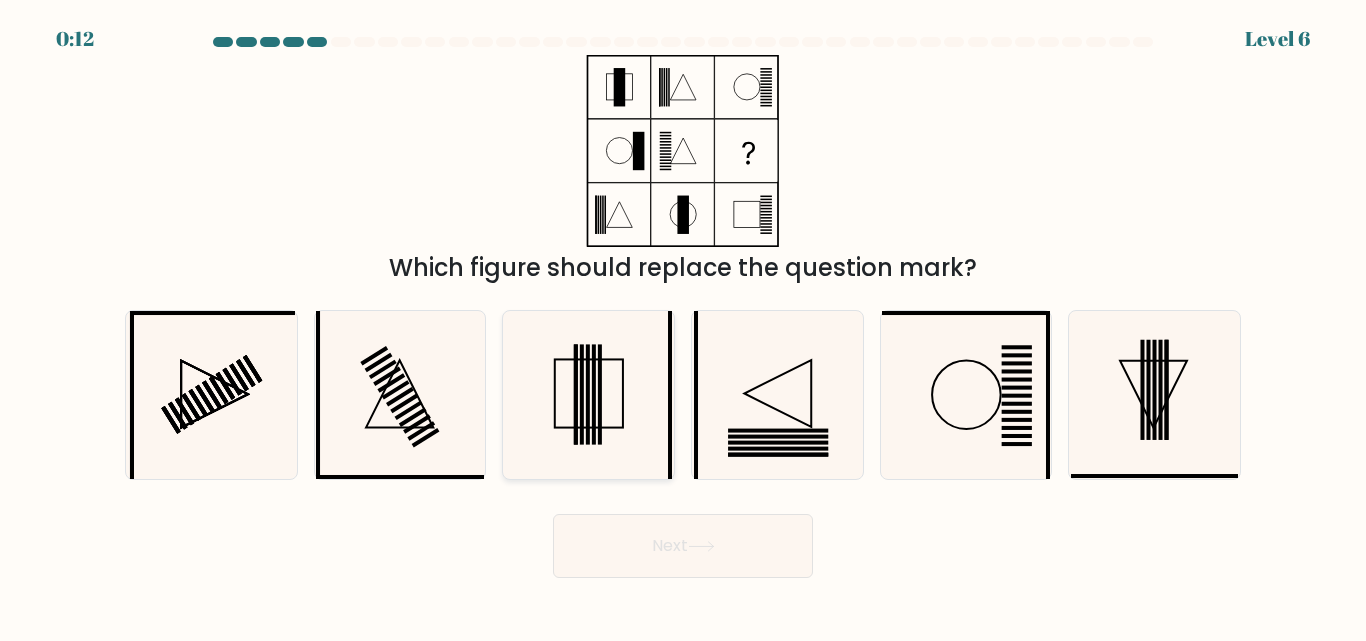 click 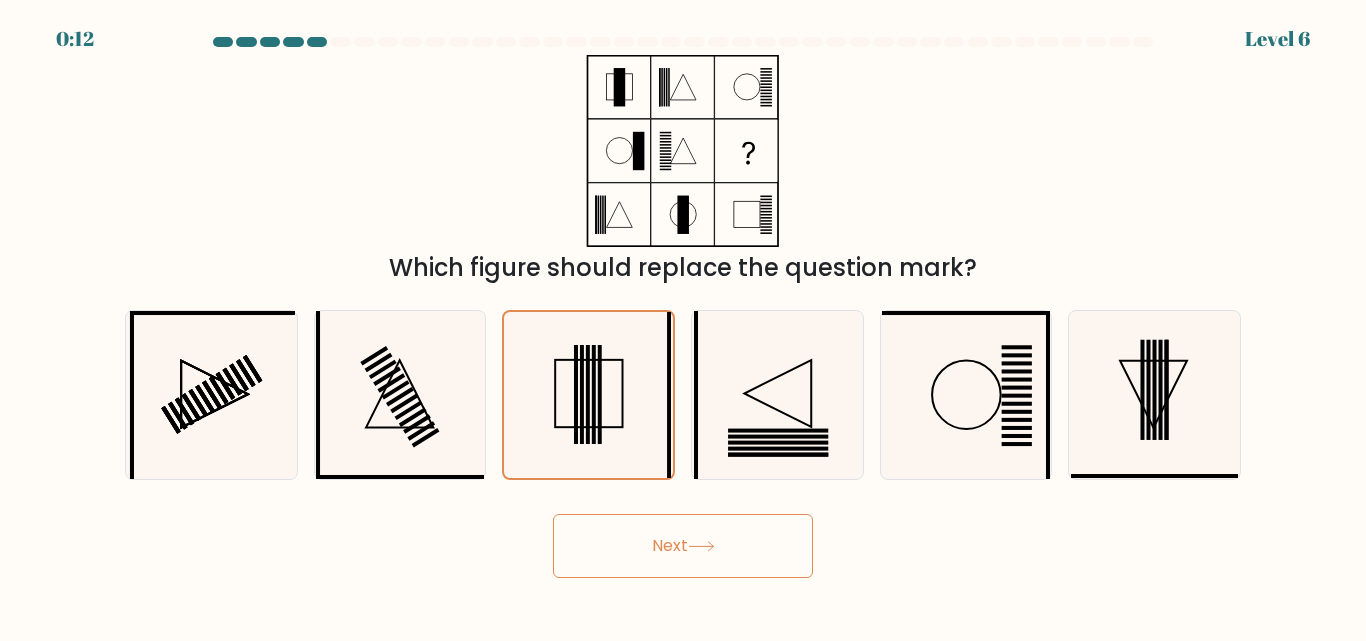 click on "Next" at bounding box center [683, 546] 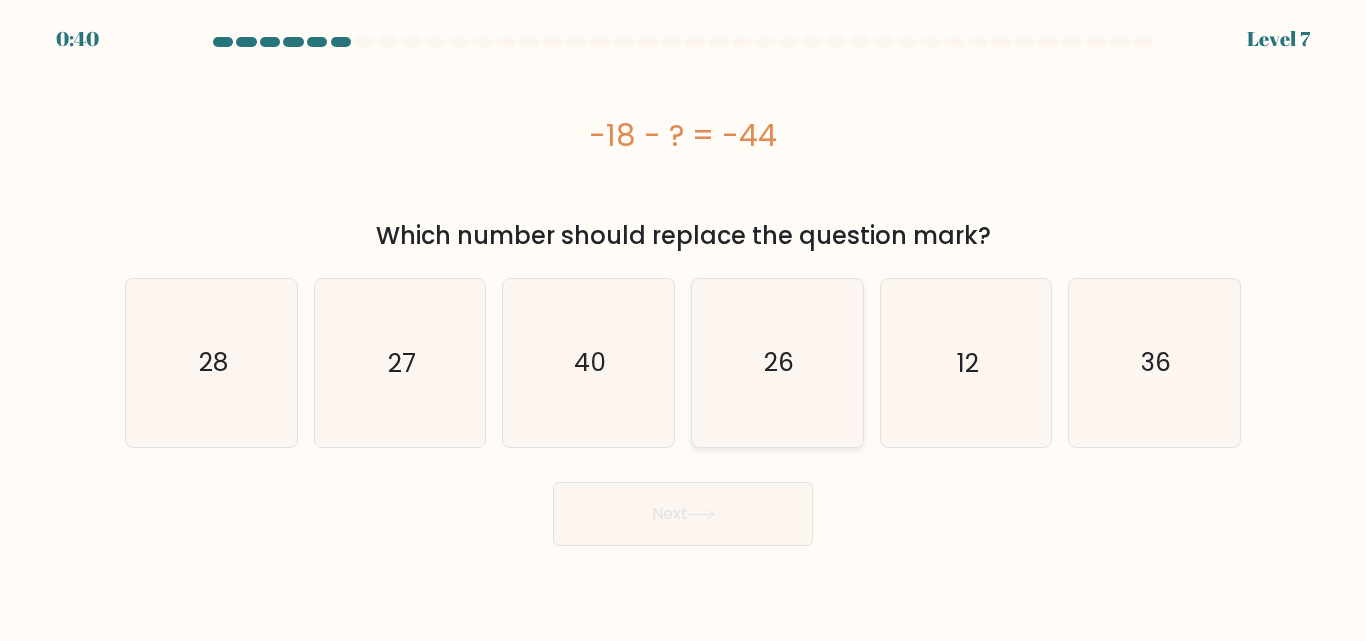 click on "26" 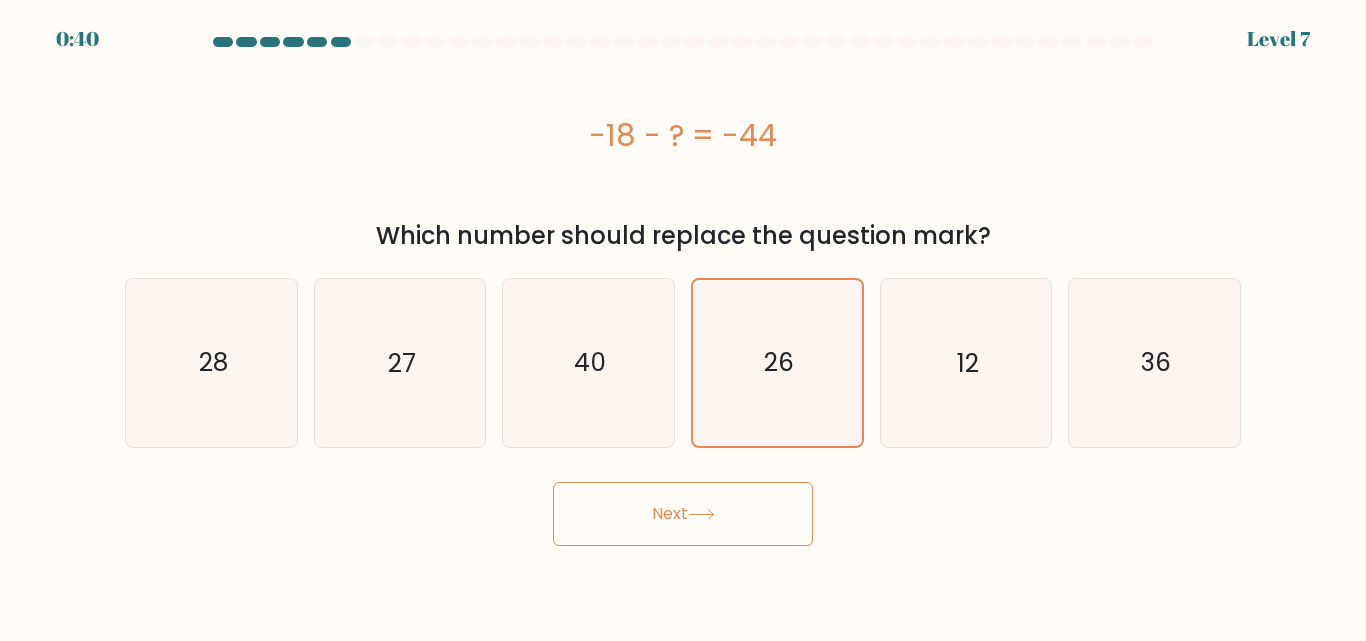 click on "Next" at bounding box center (683, 514) 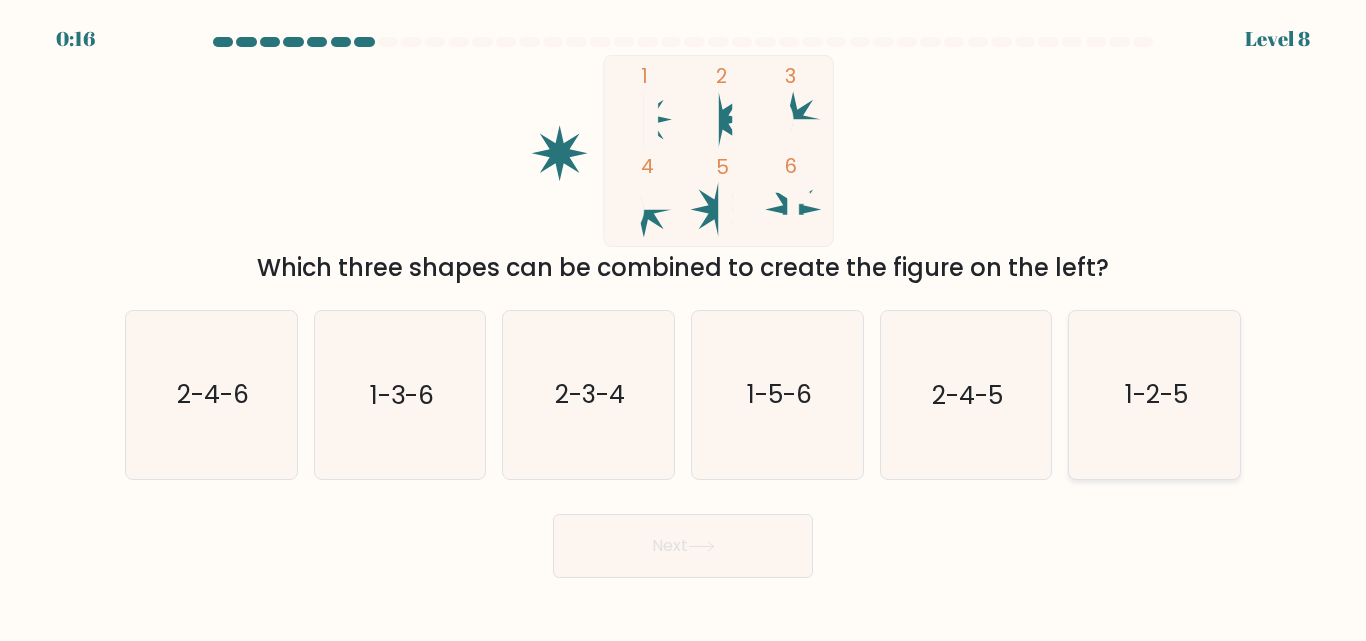 click on "1-2-5" 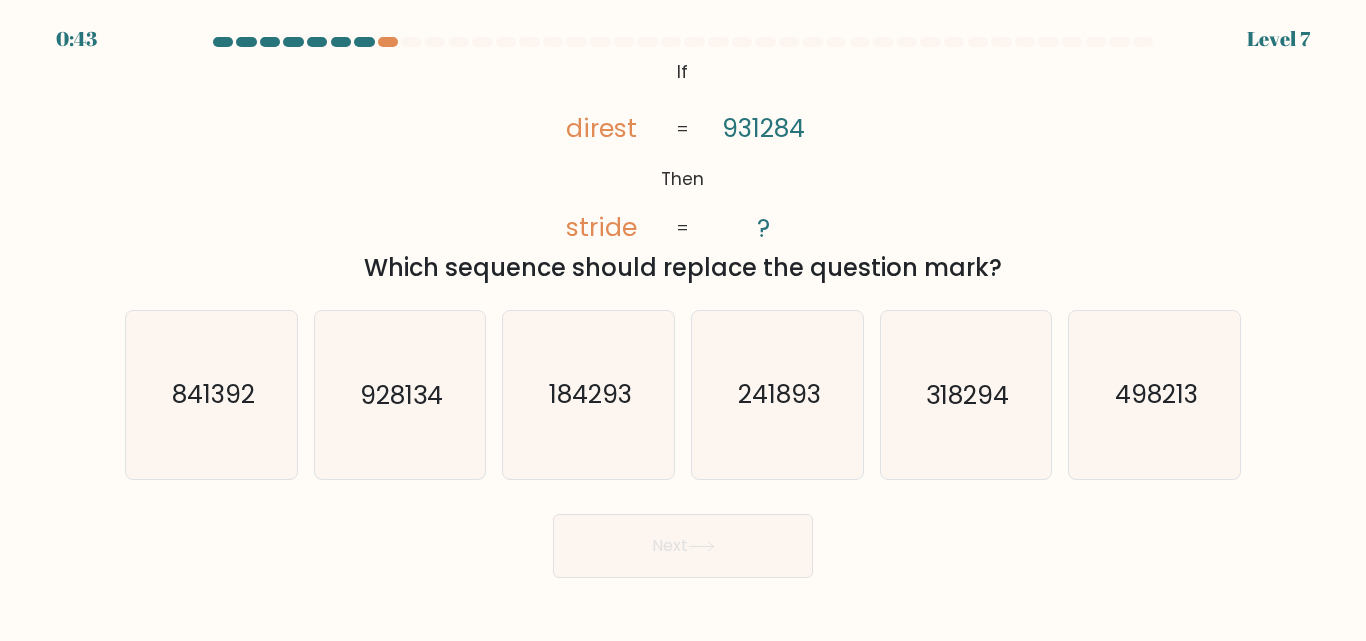 scroll, scrollTop: 0, scrollLeft: 0, axis: both 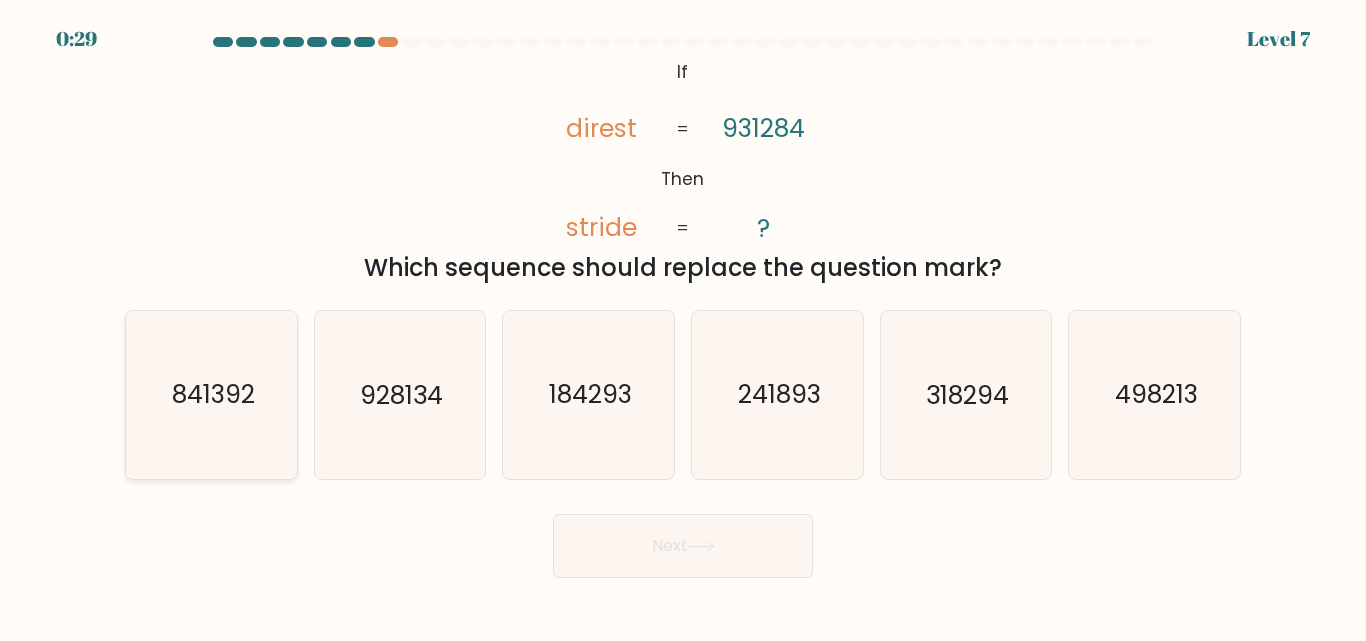 click on "841392" 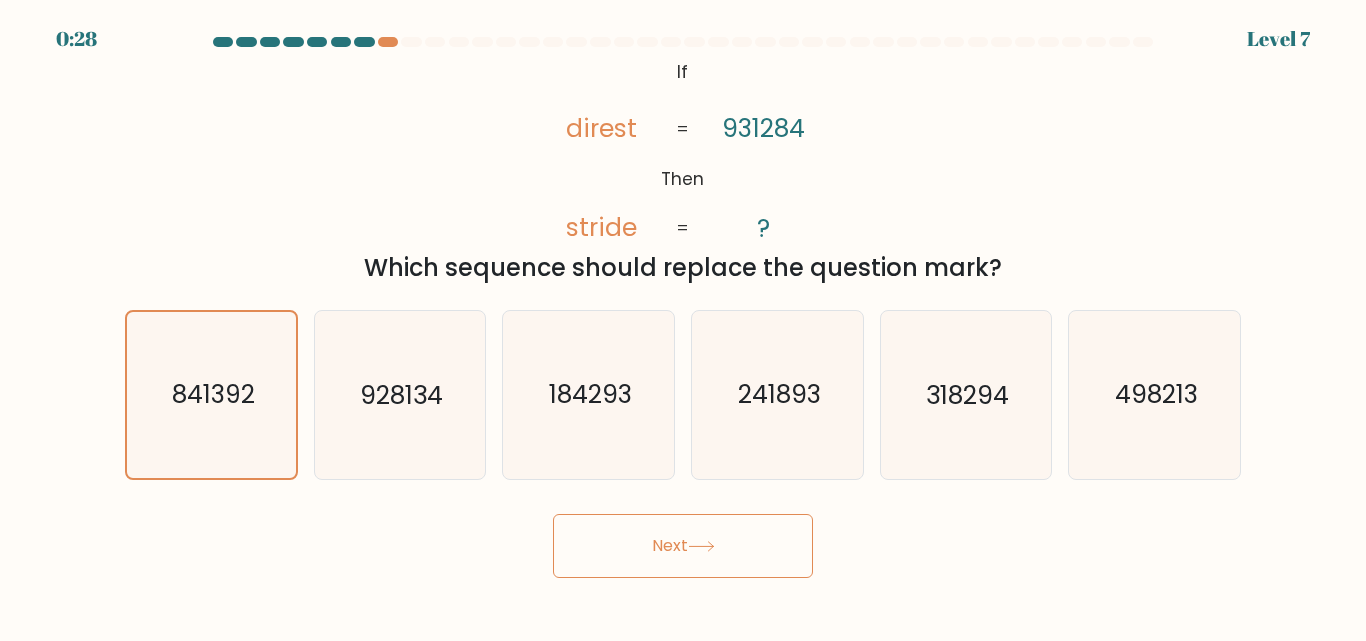 click on "Next" at bounding box center [683, 546] 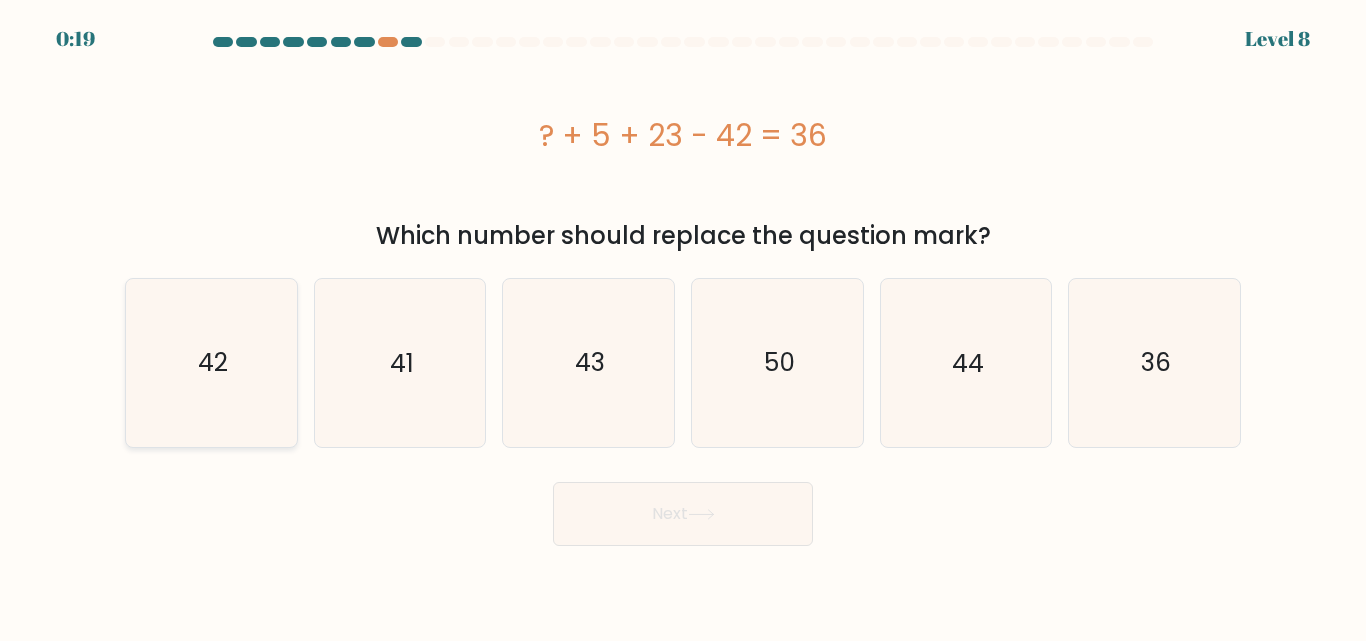click on "42" 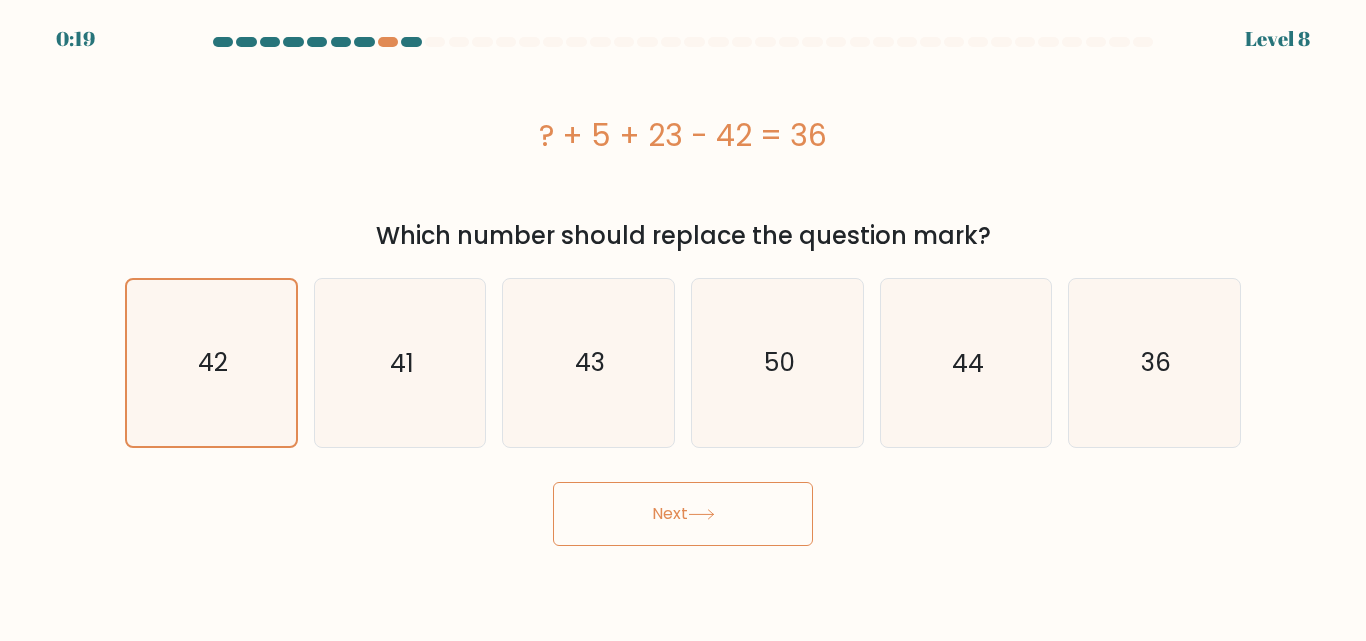click on "Next" at bounding box center (683, 514) 